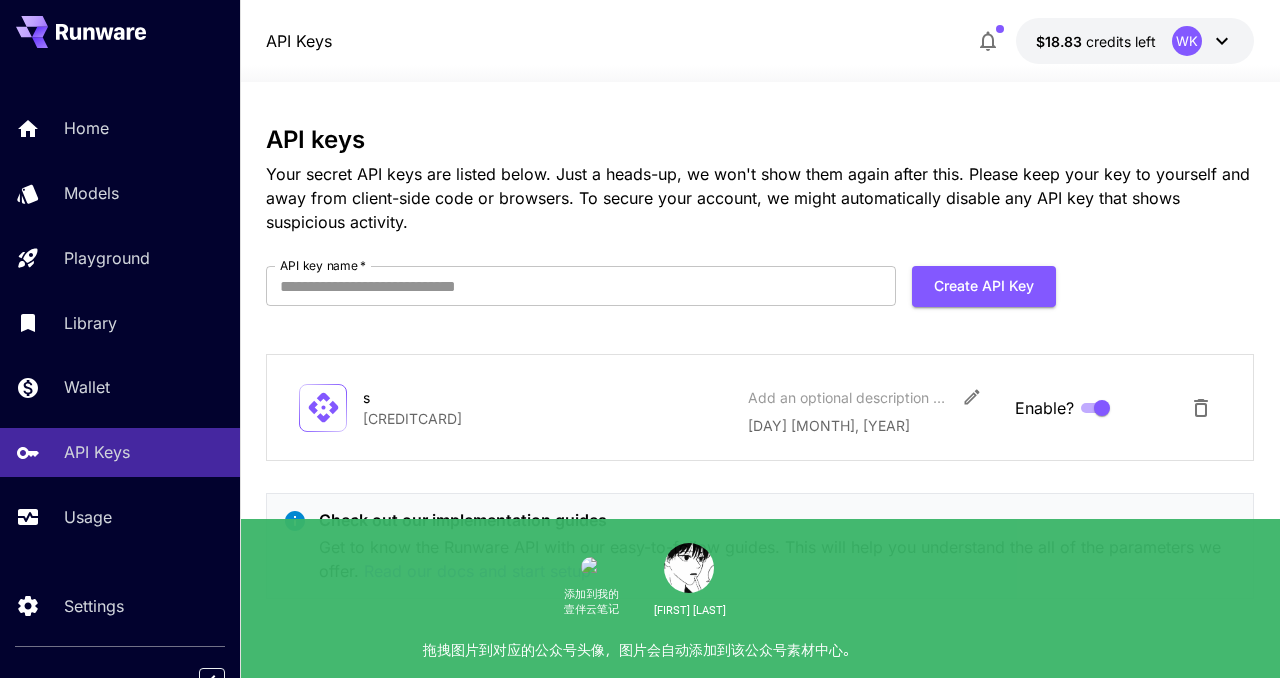 scroll, scrollTop: 0, scrollLeft: 0, axis: both 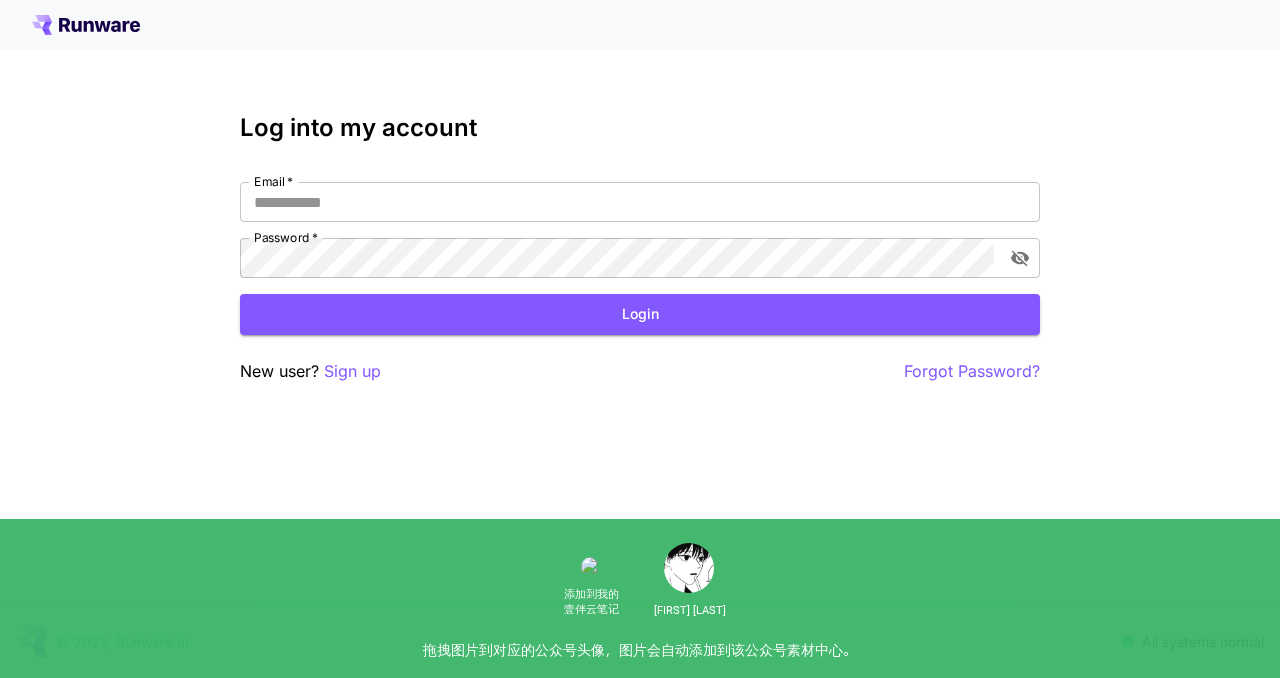 type on "**********" 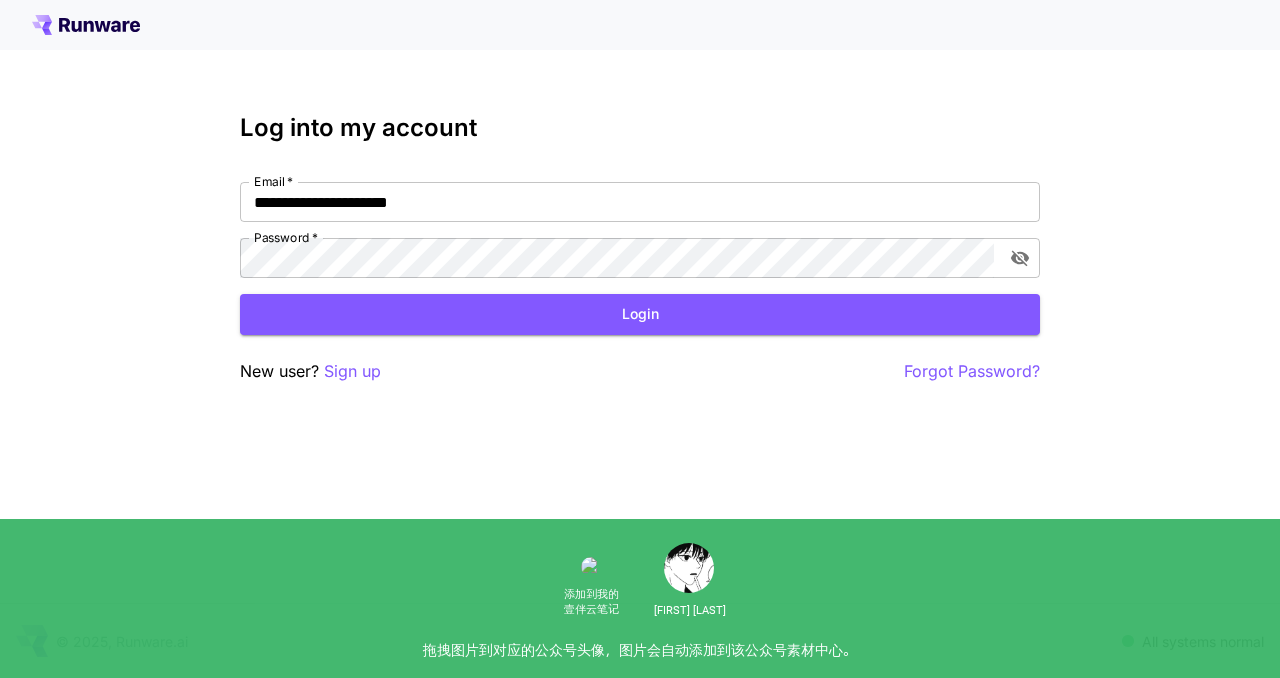 click on "Log into my account Email   * [EMAIL] Email   * Password   * Password   * Login New user?   Sign up Forgot Password? © [YEAR], Runware.ai All systems normal" at bounding box center (640, 339) 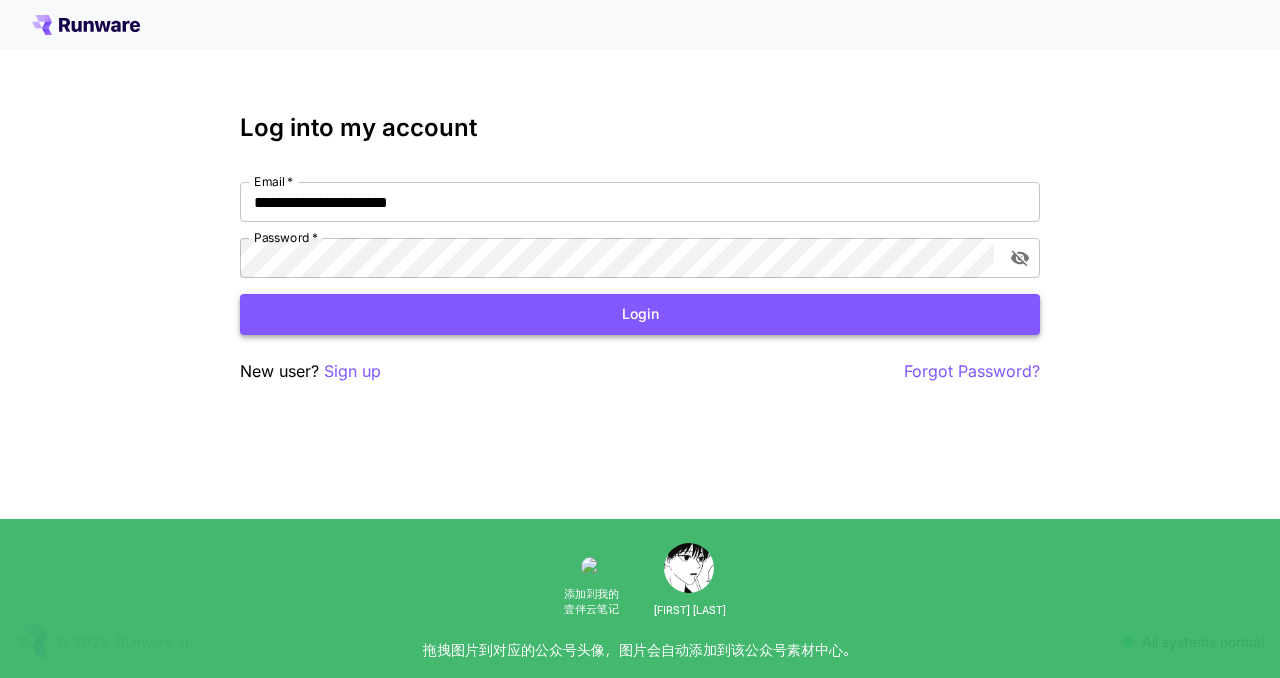 click on "Login" at bounding box center (640, 314) 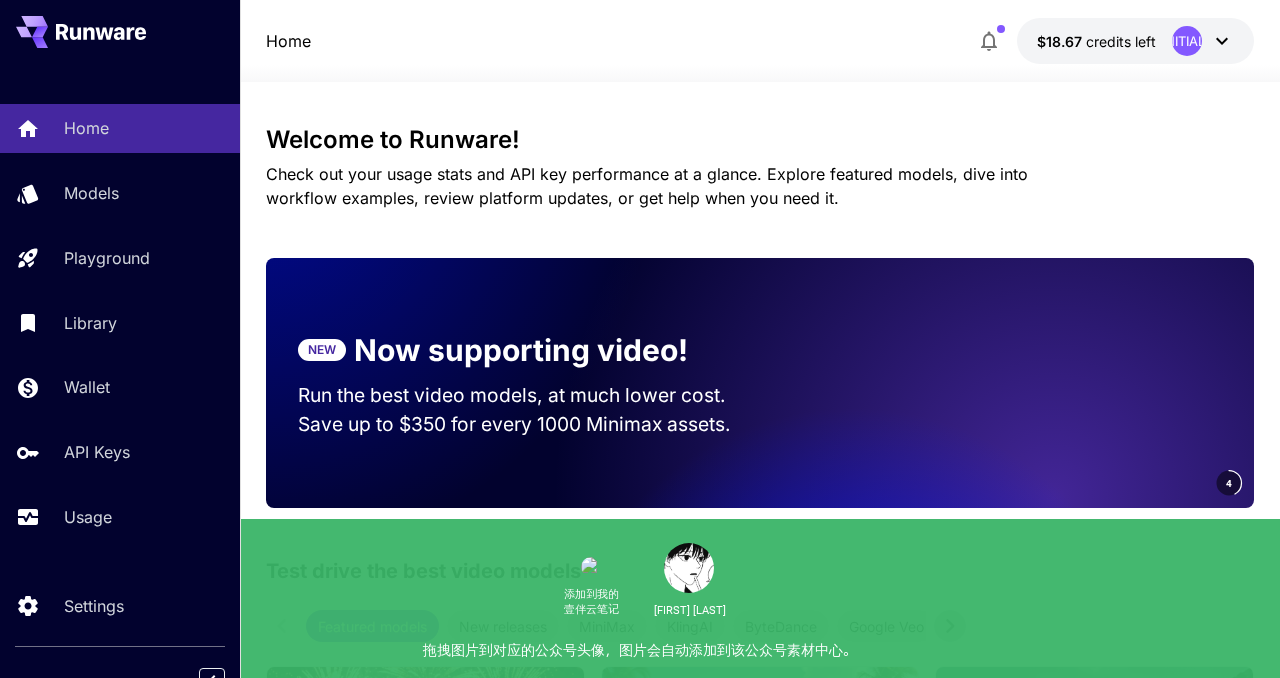 click 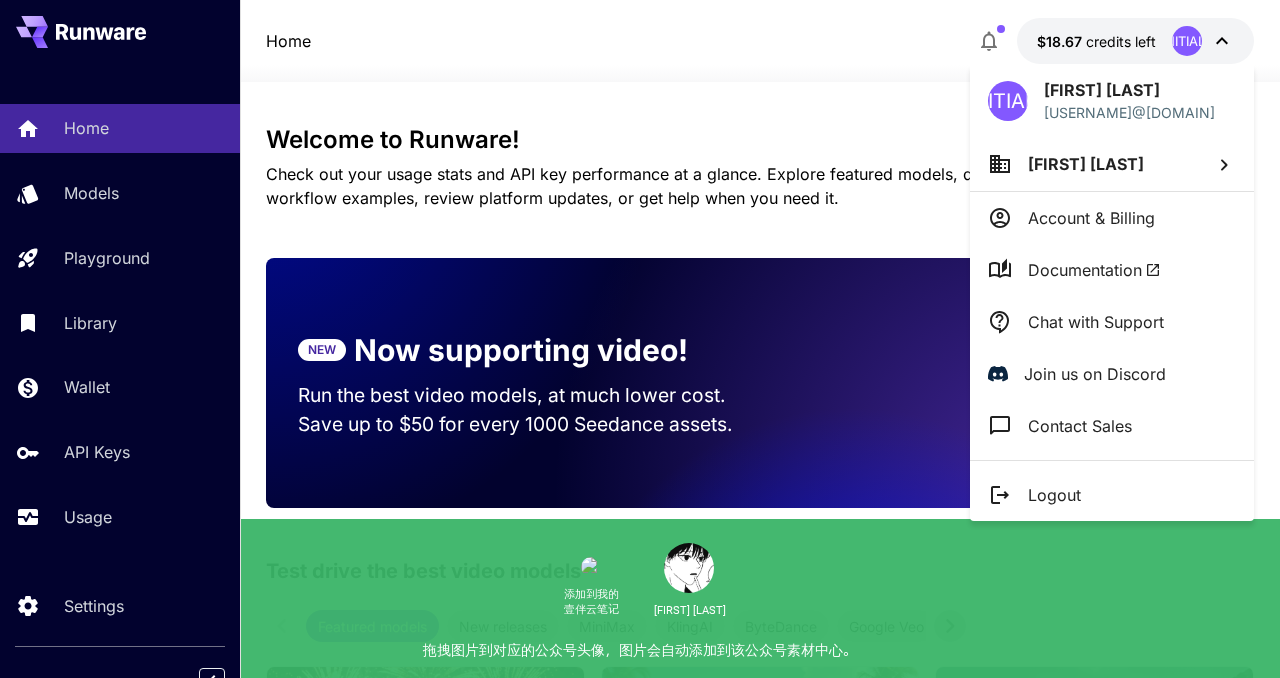 click at bounding box center (640, 339) 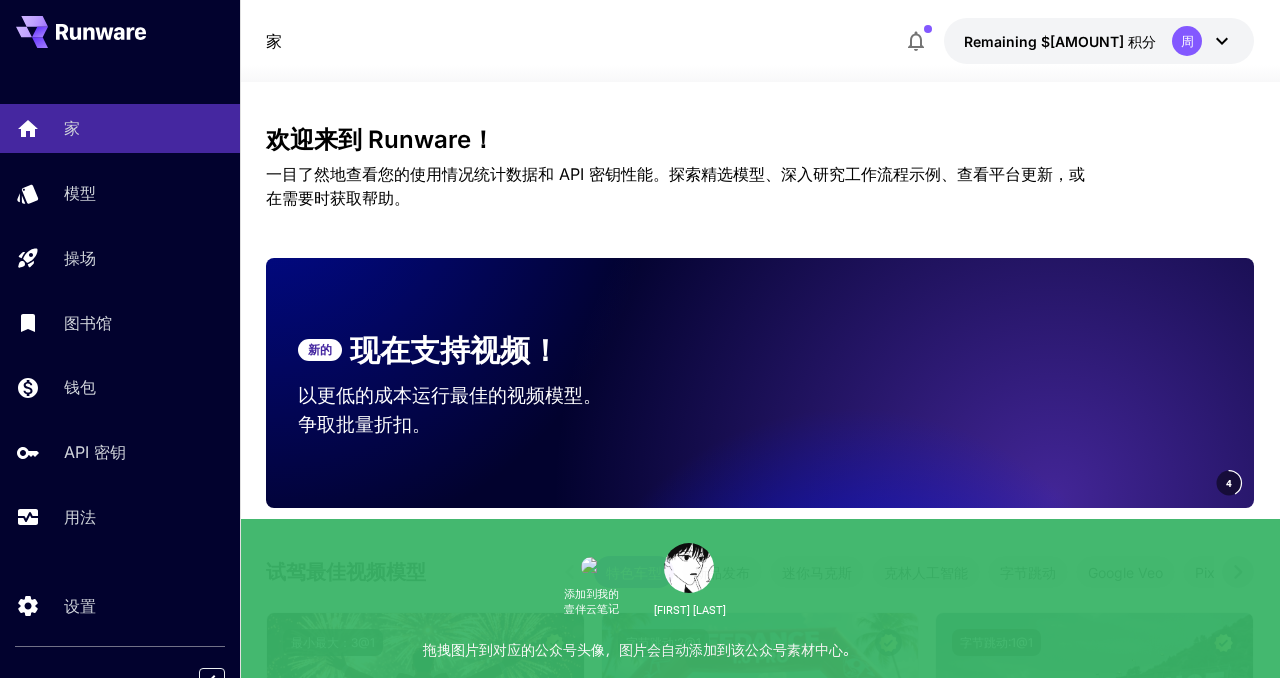 click on "欢迎来到 Runware！ 一目了然地查看您的使用情况统计数据和 API 密钥性能。探索精选模型、深入研究工作流程示例、查看平台更新，或在需要时获取帮助。 新的 现在支持视频！ 以更低的成本运行最佳的视频模型。 争取批量折扣。 4 试驾最佳视频模型 特色车型 新品发布 迷你马克斯 克林人工智能 字节跳动 Google Veo PixVerse 维杜 在 Playground 中启动 最小最大：3@[EMAIL]                             MiniMax 02 海螺 最精致、最动感的模型，拥有充满活力、戏剧化的视觉效果和流畅的动作。非常适合病毒式内容和商业风格的素材。 在 Playground 中启动 字节跳动:2@[EMAIL]                             Seedance 1.0 专业版 先进的视频模型，可创建长达 10 秒的流畅高质量 1080p 短片。非常适合动态场景、清晰的动作以及镜头间的高一致性。 在 Playground 中启动 字节跳动:1@[EMAIL]                             Seedance 1.0 Lite" at bounding box center [760, 3904] 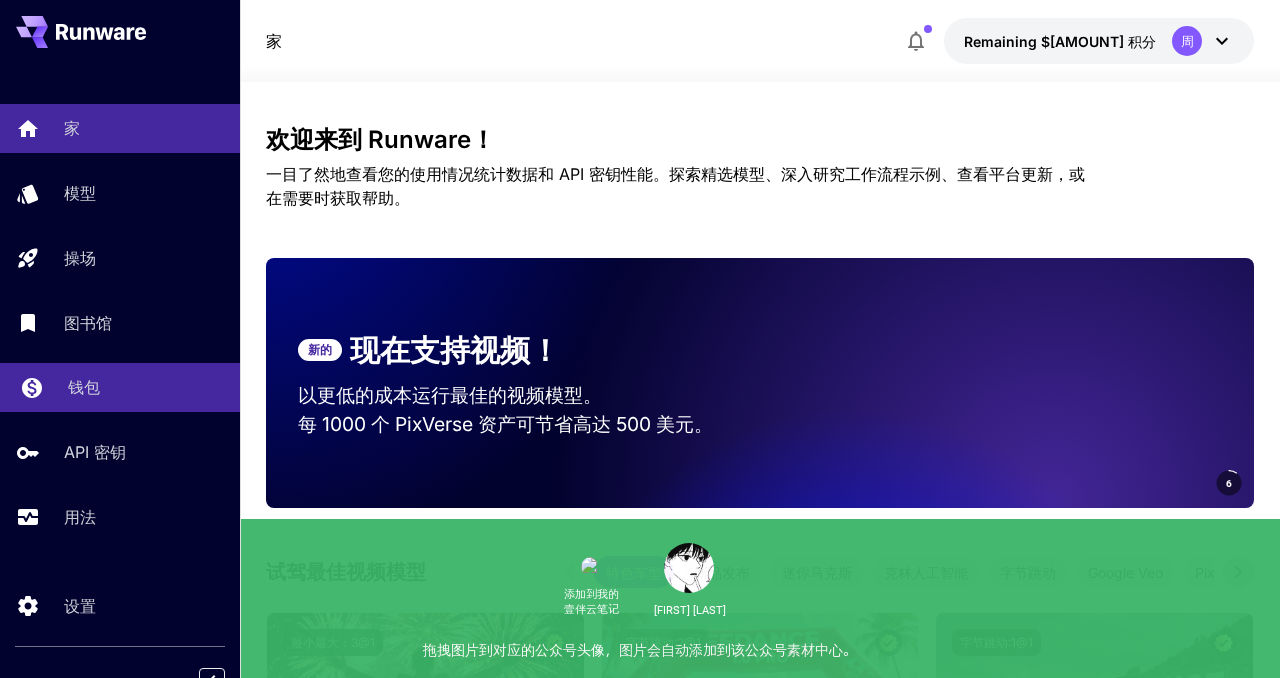 click on "钱包" at bounding box center [120, 387] 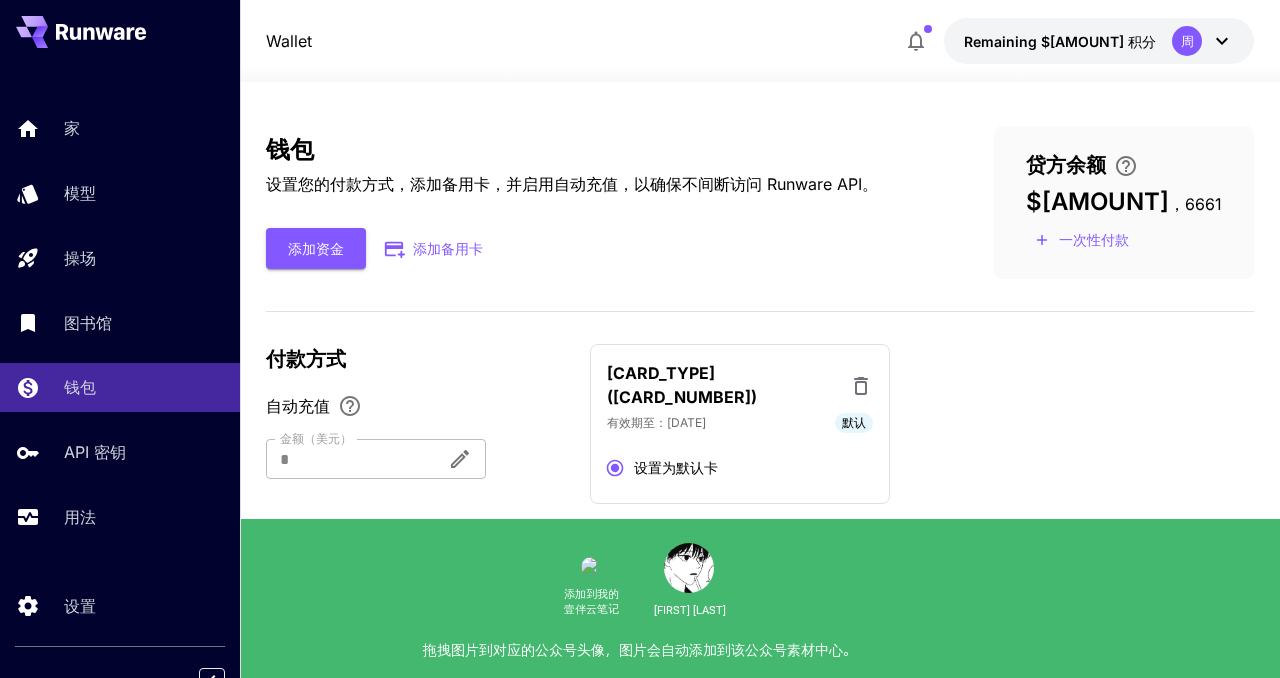 click on "[CARD_TYPE] ([CARD_NUMBER]) 有效期至：[DATE] 默认 设置为默认卡" at bounding box center (922, 423) 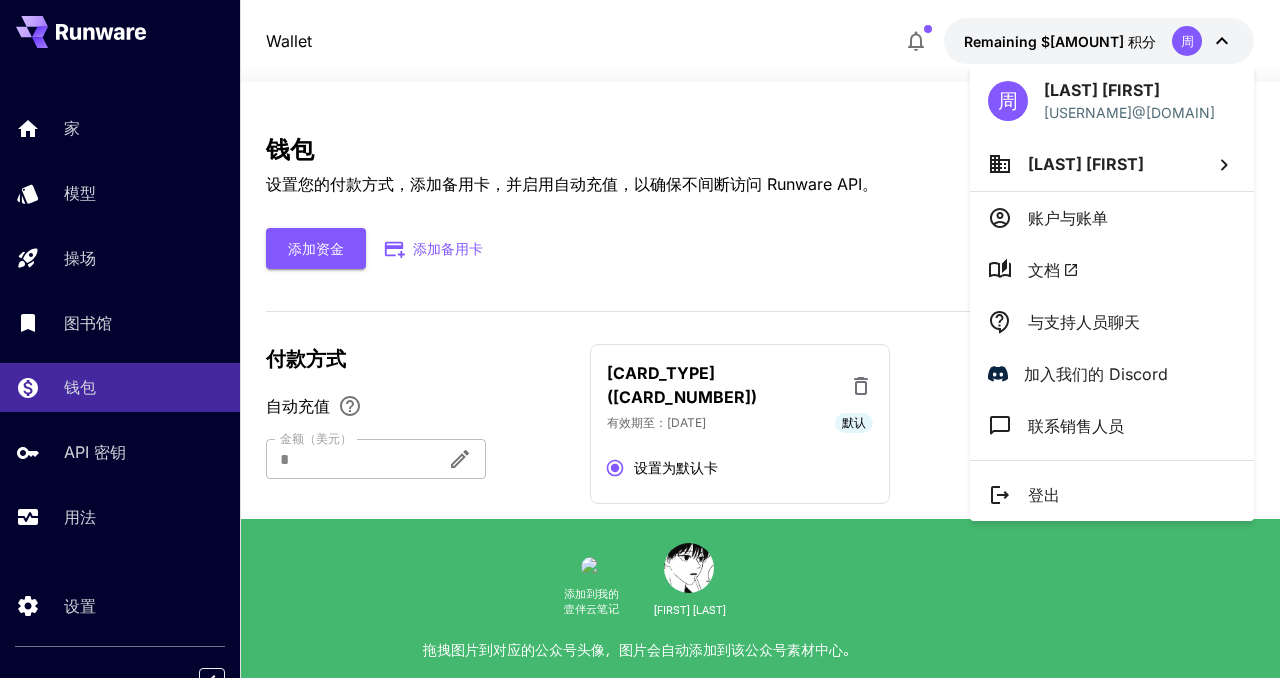 click at bounding box center [640, 339] 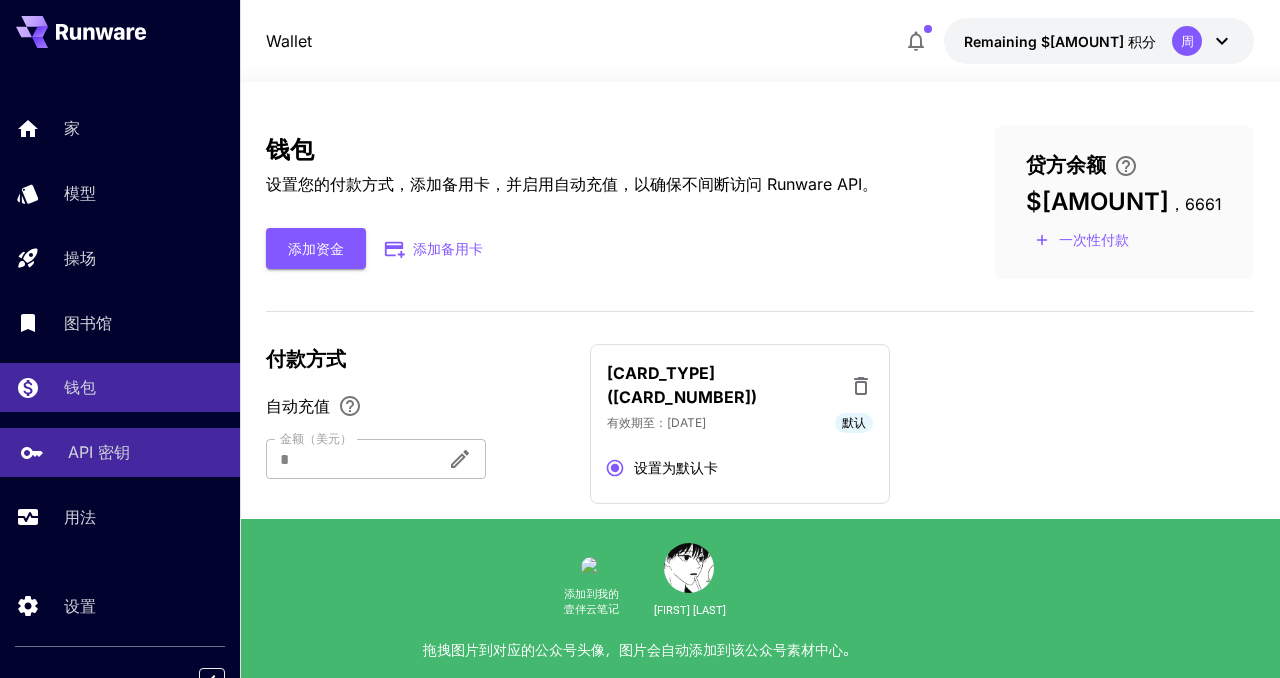 click on "API 密钥" at bounding box center [120, 452] 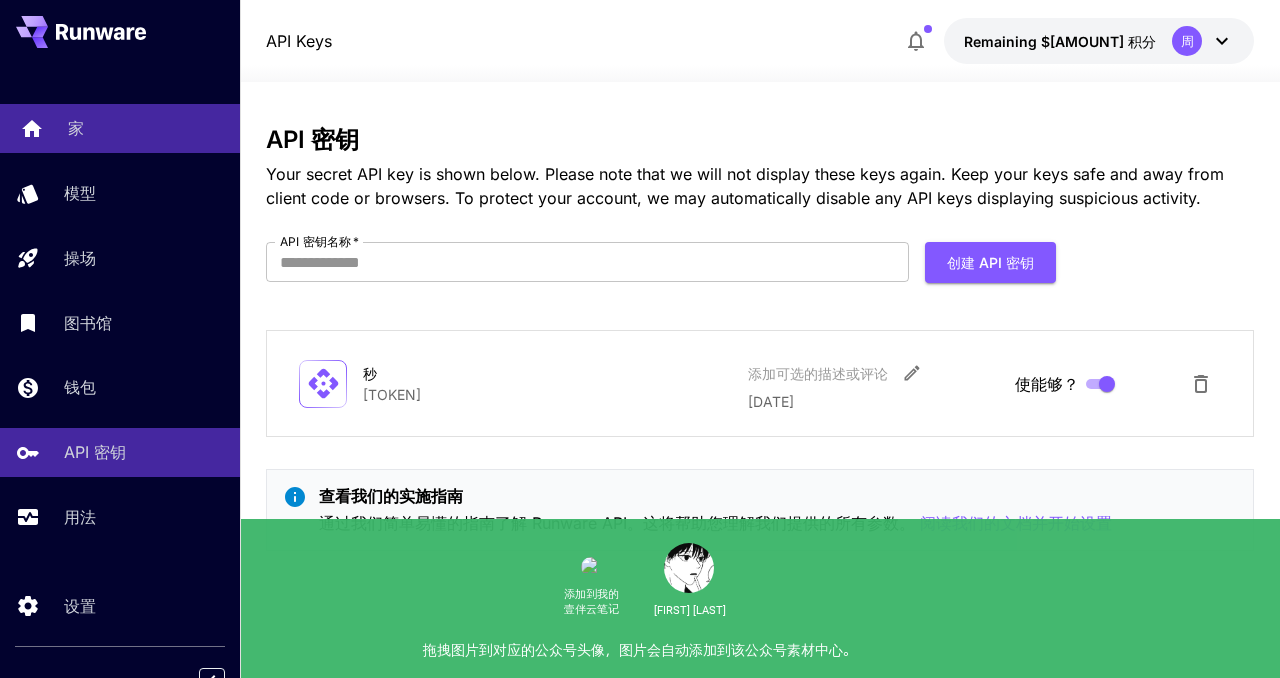 click on "家" at bounding box center [146, 128] 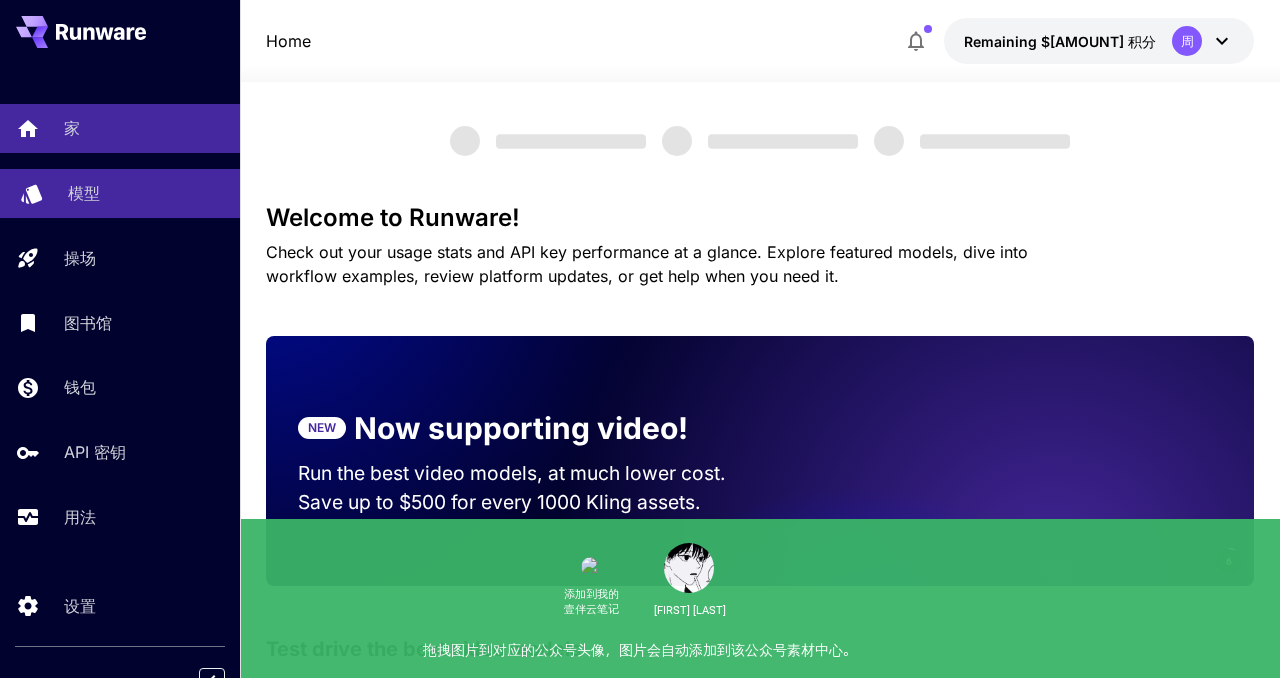 click on "模型" at bounding box center [146, 193] 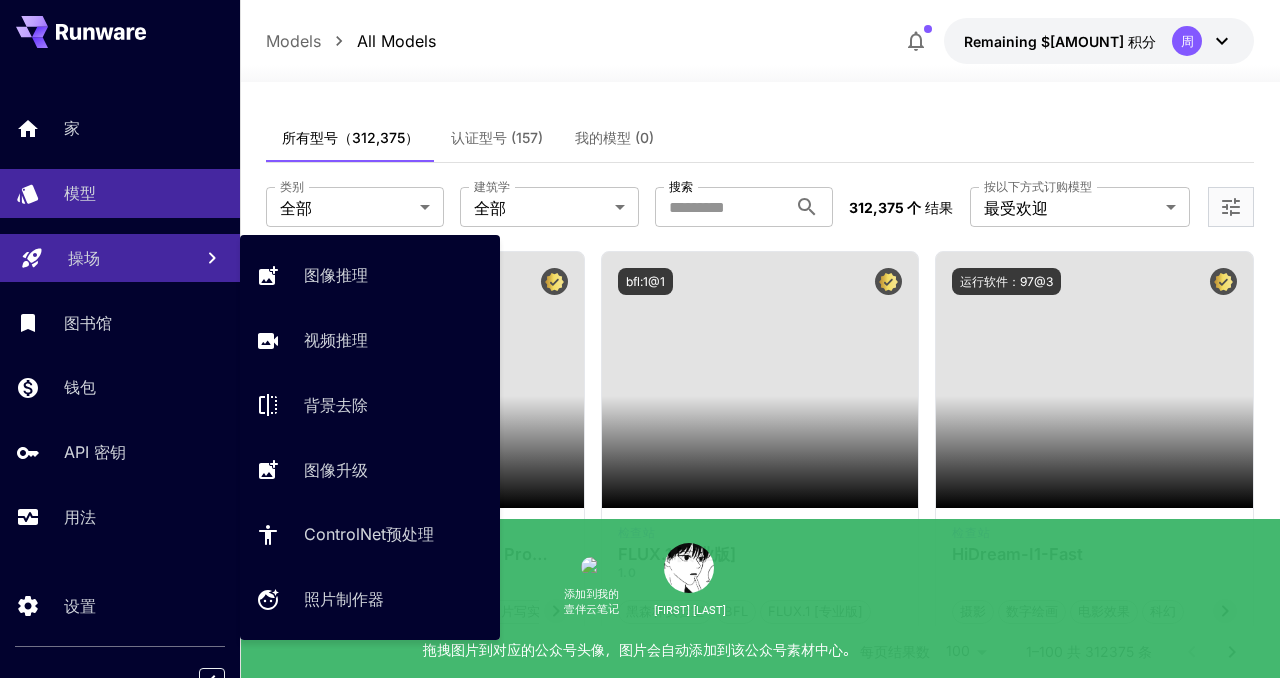 click on "操场" at bounding box center [122, 258] 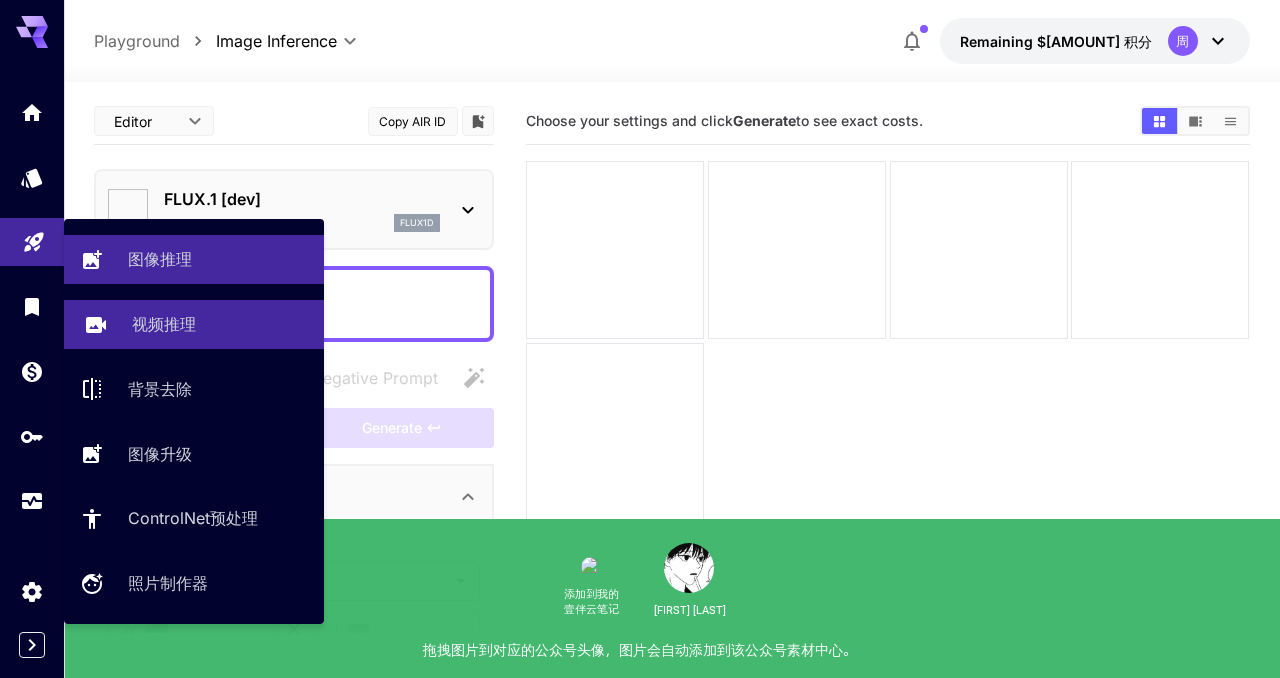 type on "**********" 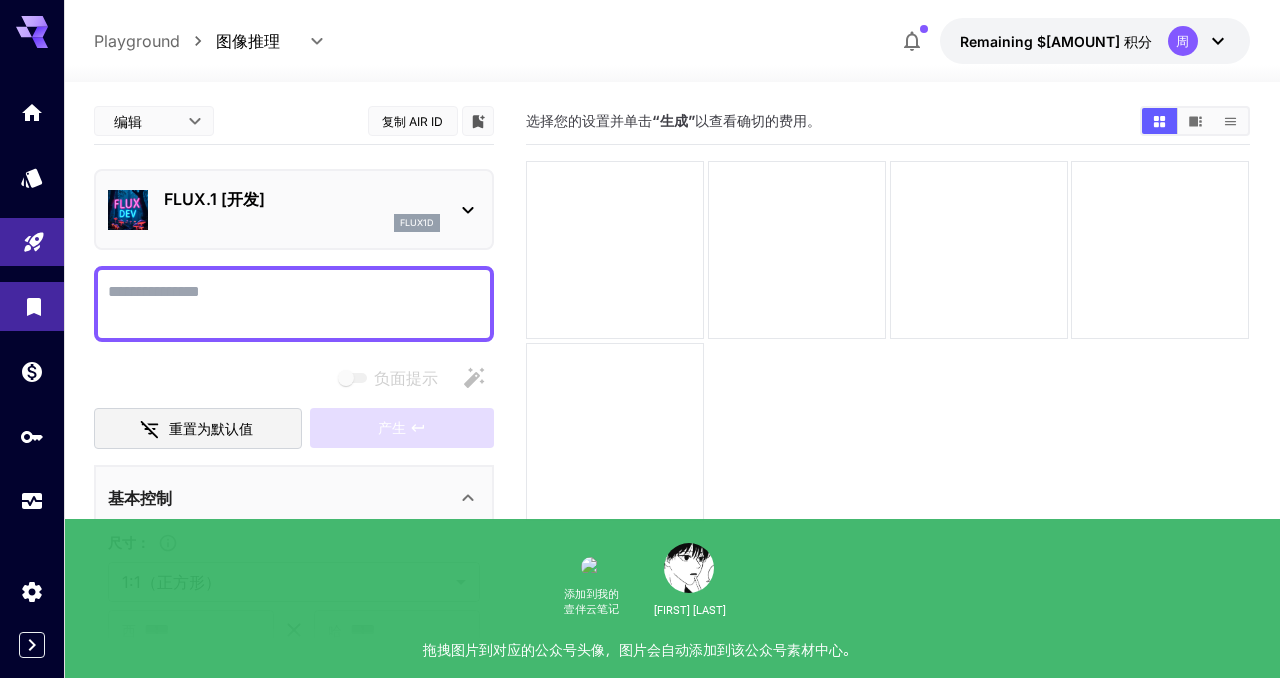 click at bounding box center [32, 306] 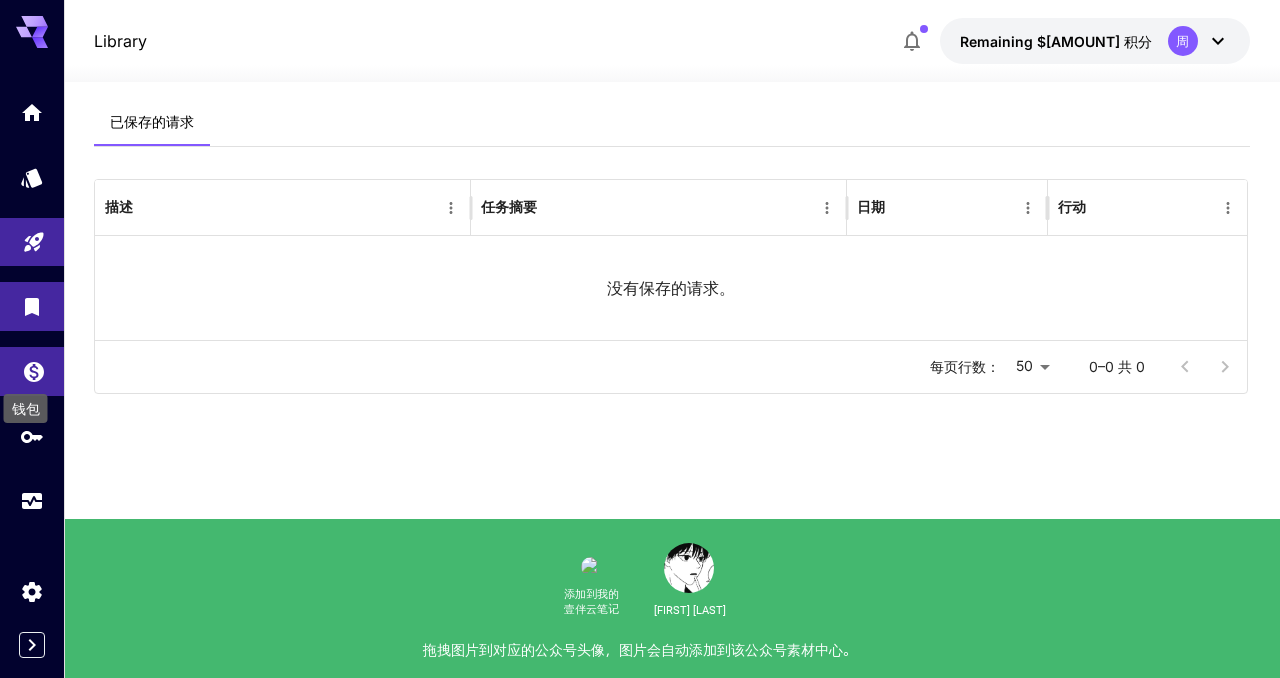 click 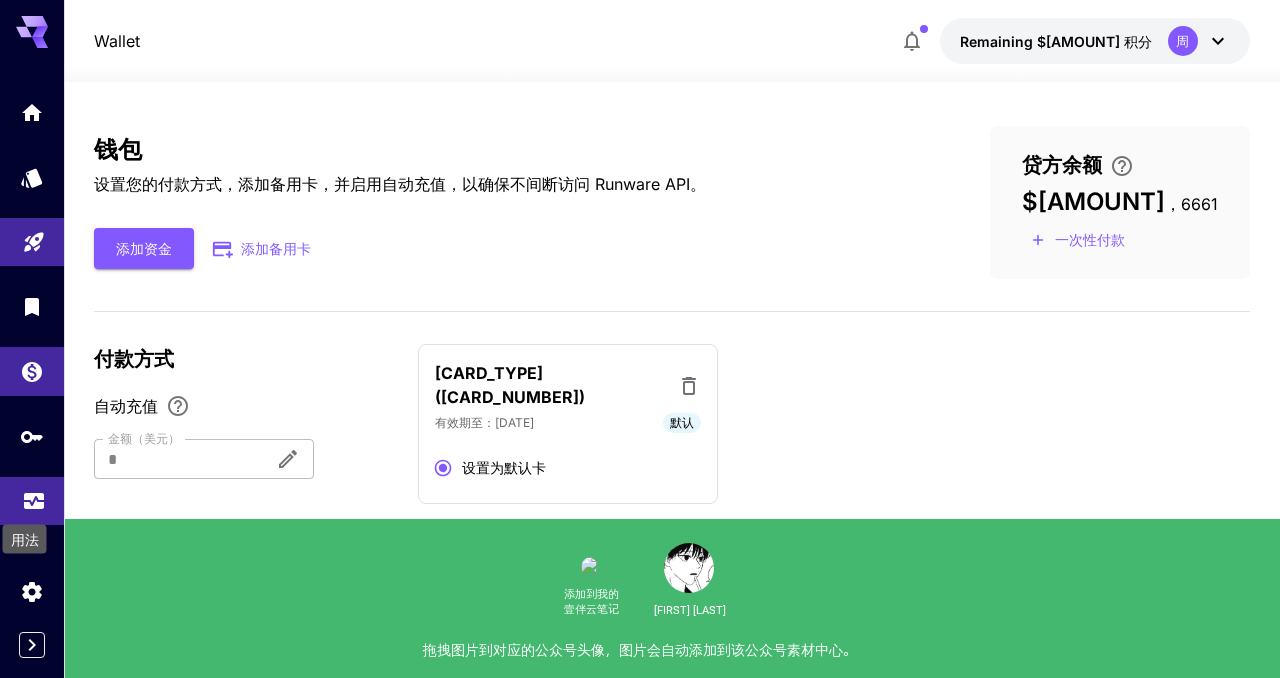 click 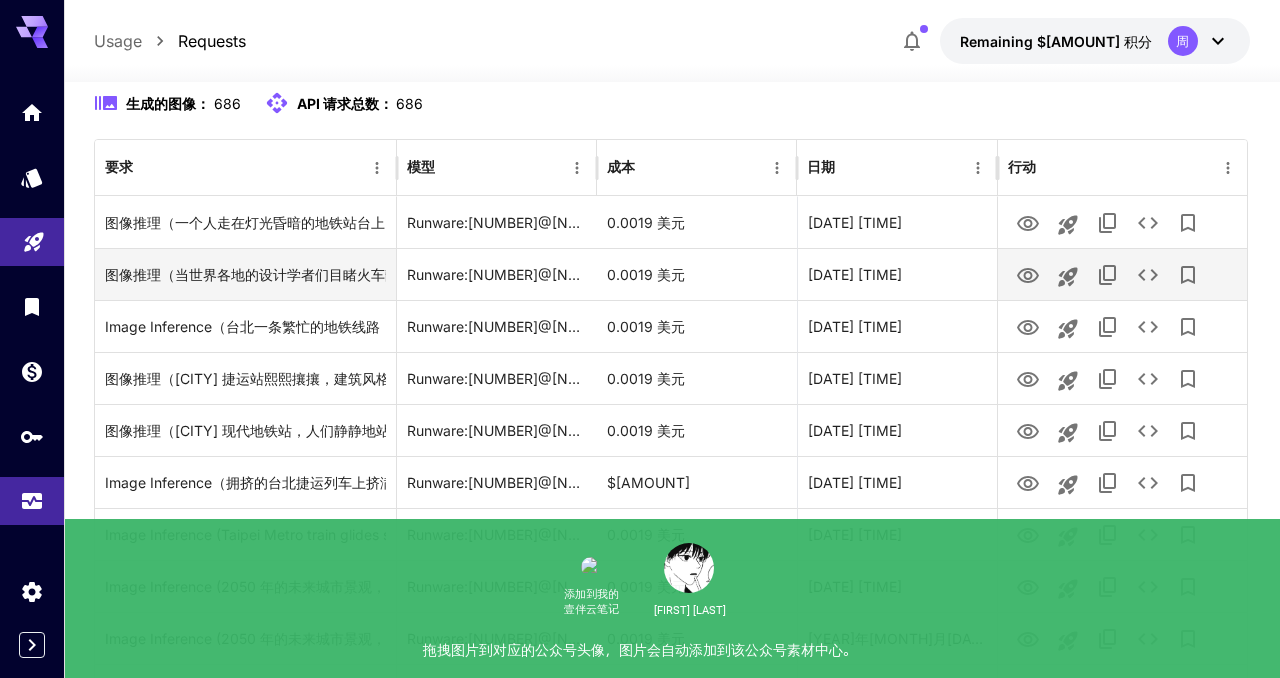 scroll, scrollTop: 231, scrollLeft: 0, axis: vertical 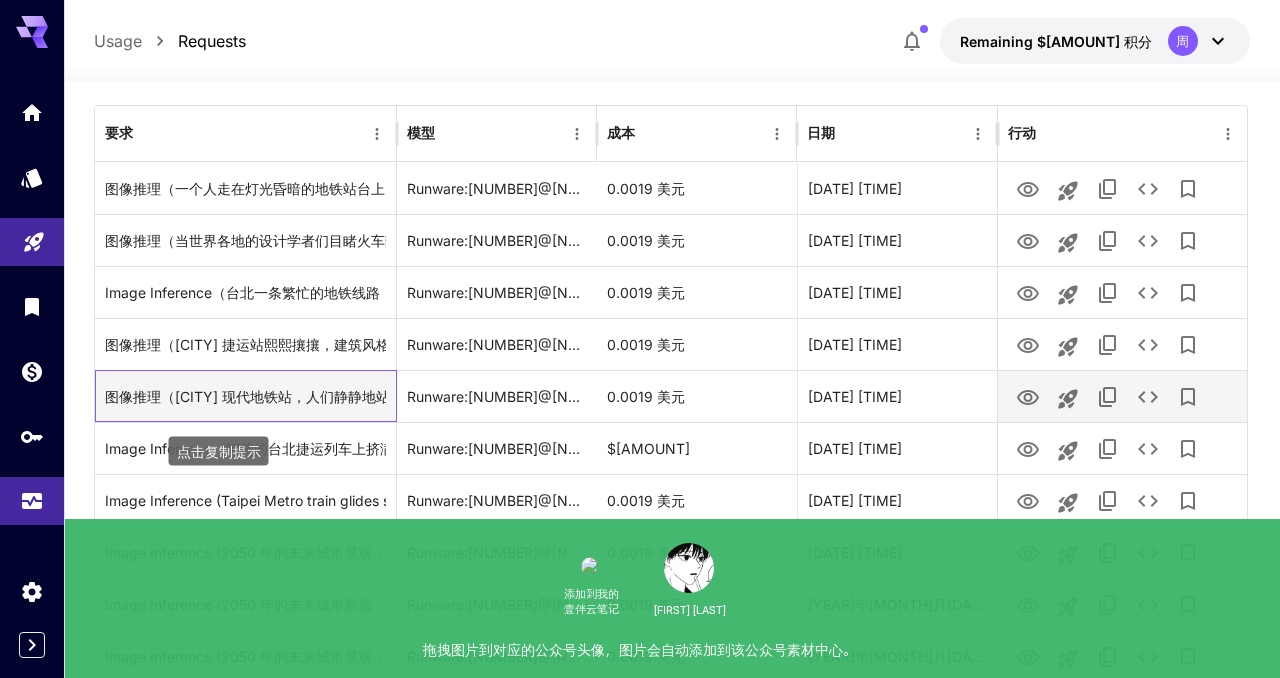 click on "图像推理（[CITY] 现代地铁站，人们静静地站着，电影般的灯光，细致的背景，写实的风格）" at bounding box center [394, 396] 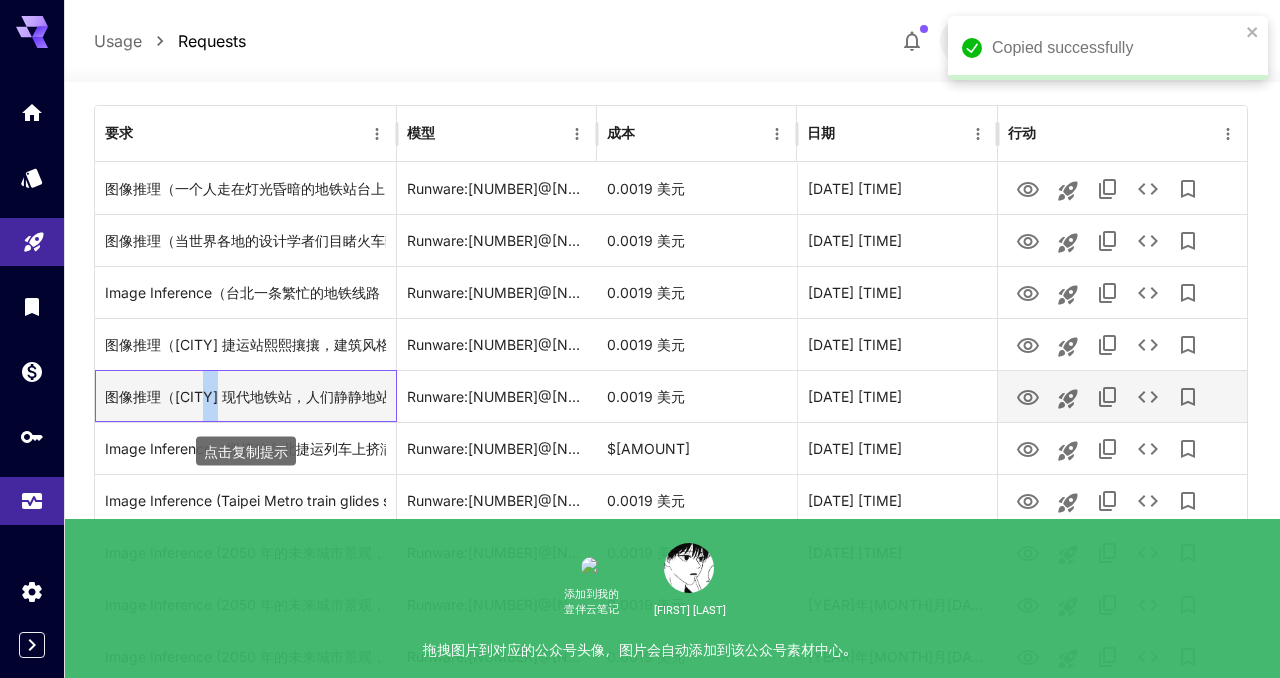 click on "图像推理（[CITY] 现代地铁站，人们静静地站着，电影般的灯光，细致的背景，写实的风格）" at bounding box center (394, 396) 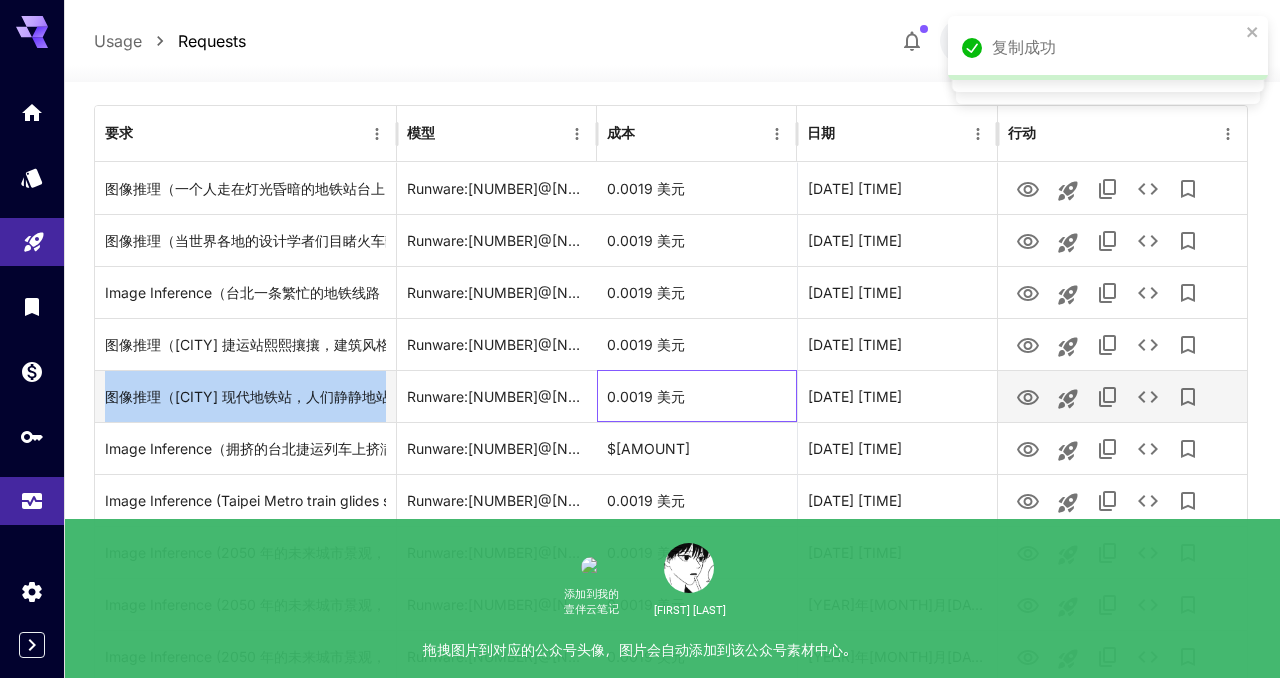 click on "0.0019 美元" at bounding box center [697, 396] 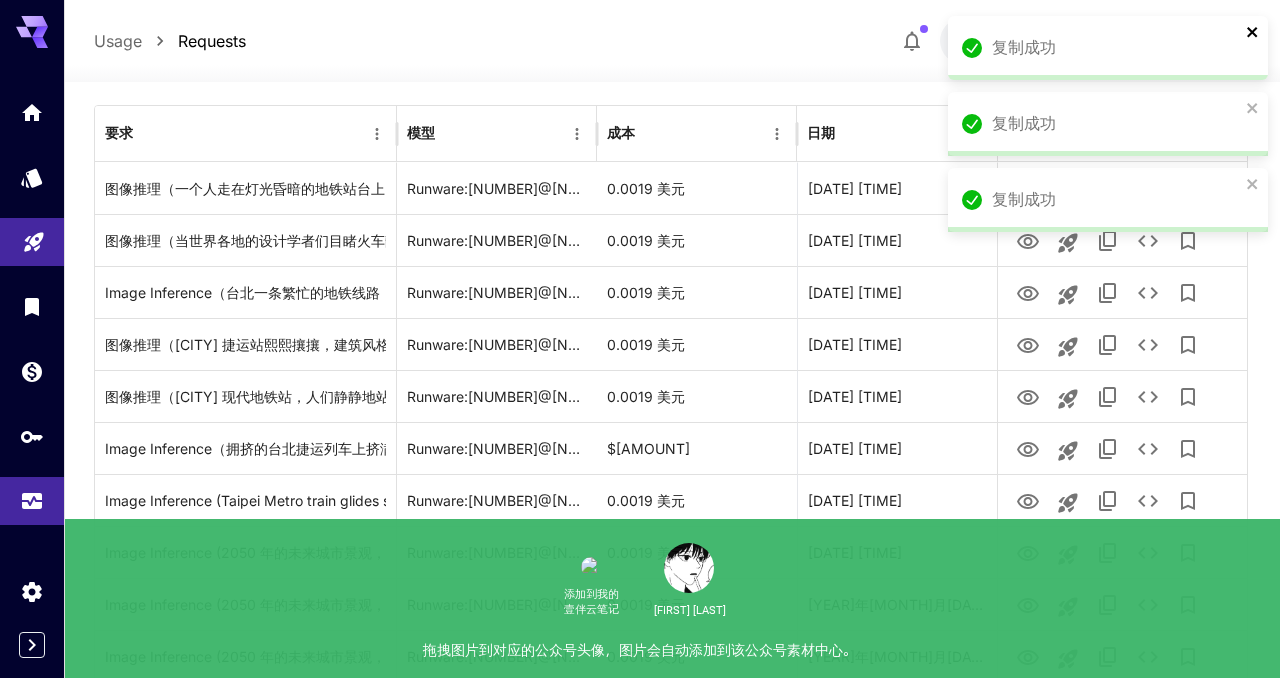 click 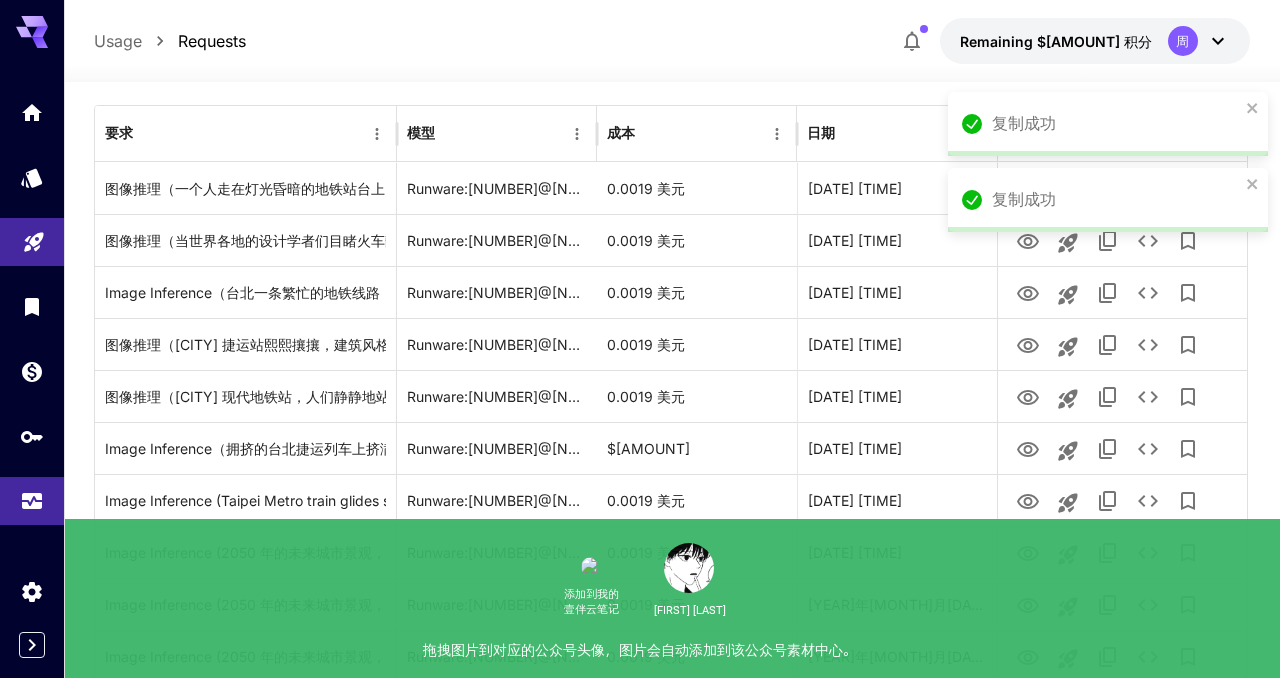 click on "复制成功" at bounding box center (1108, 124) 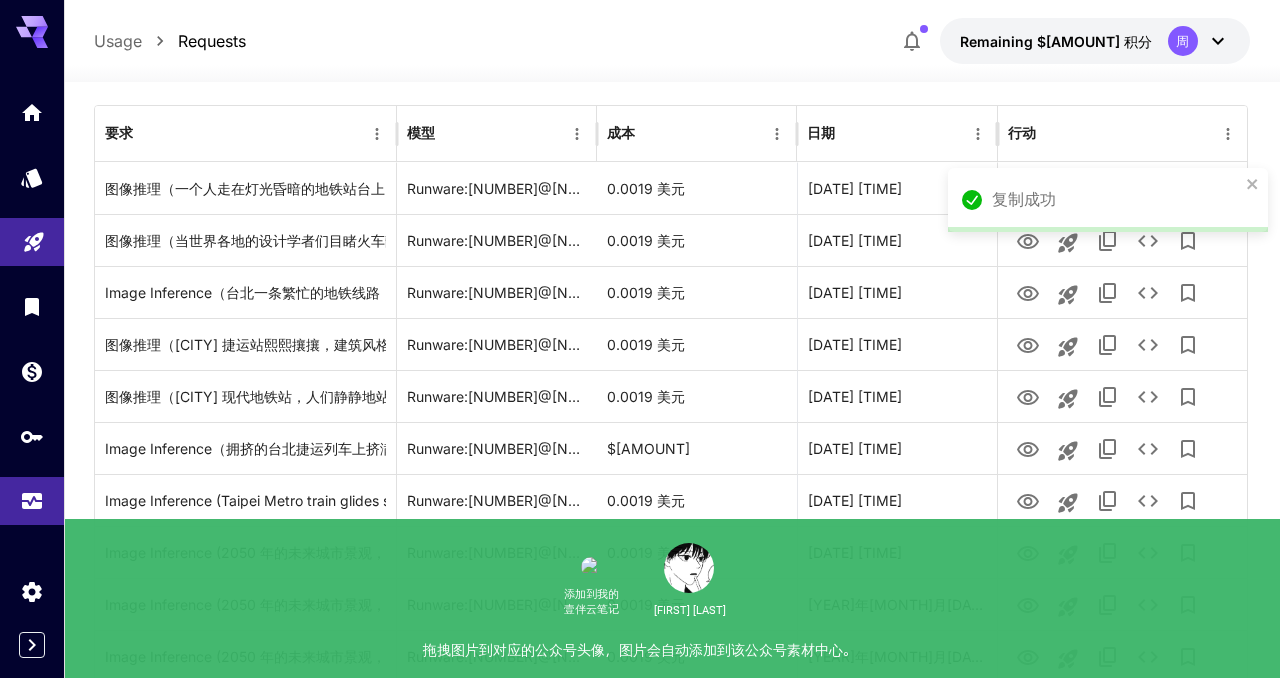 click on "**********" at bounding box center (640, 1322) 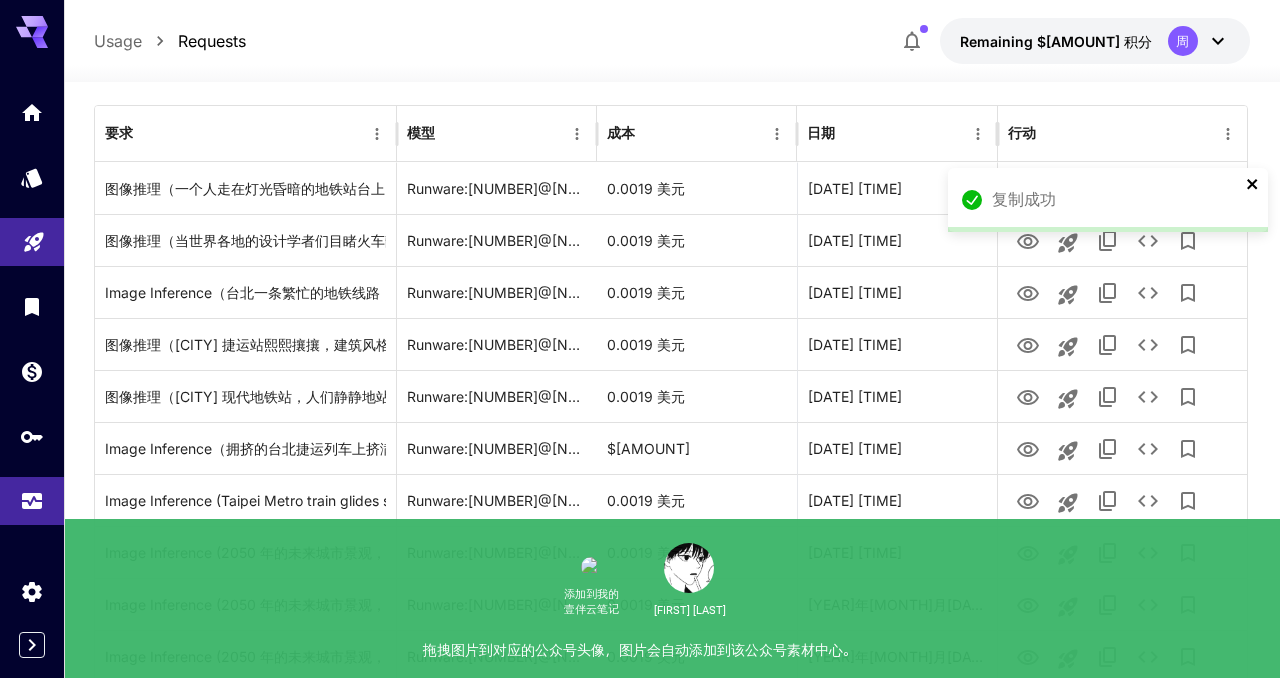 click 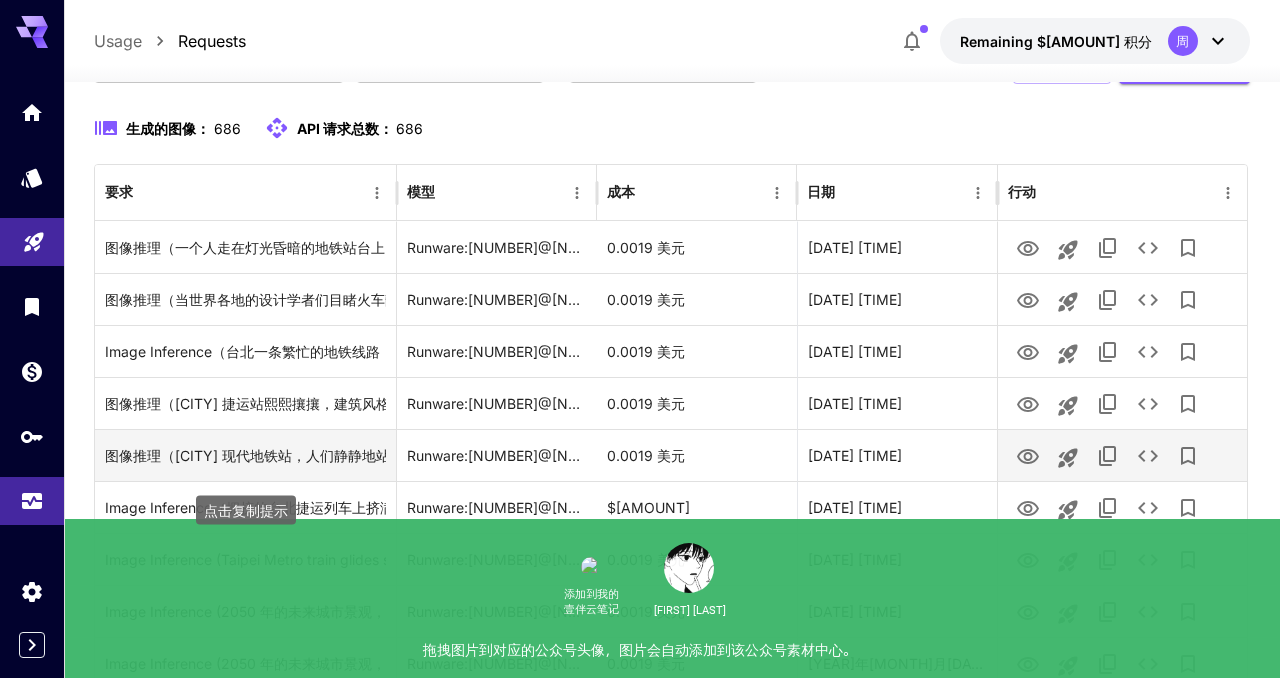 scroll, scrollTop: 163, scrollLeft: 0, axis: vertical 